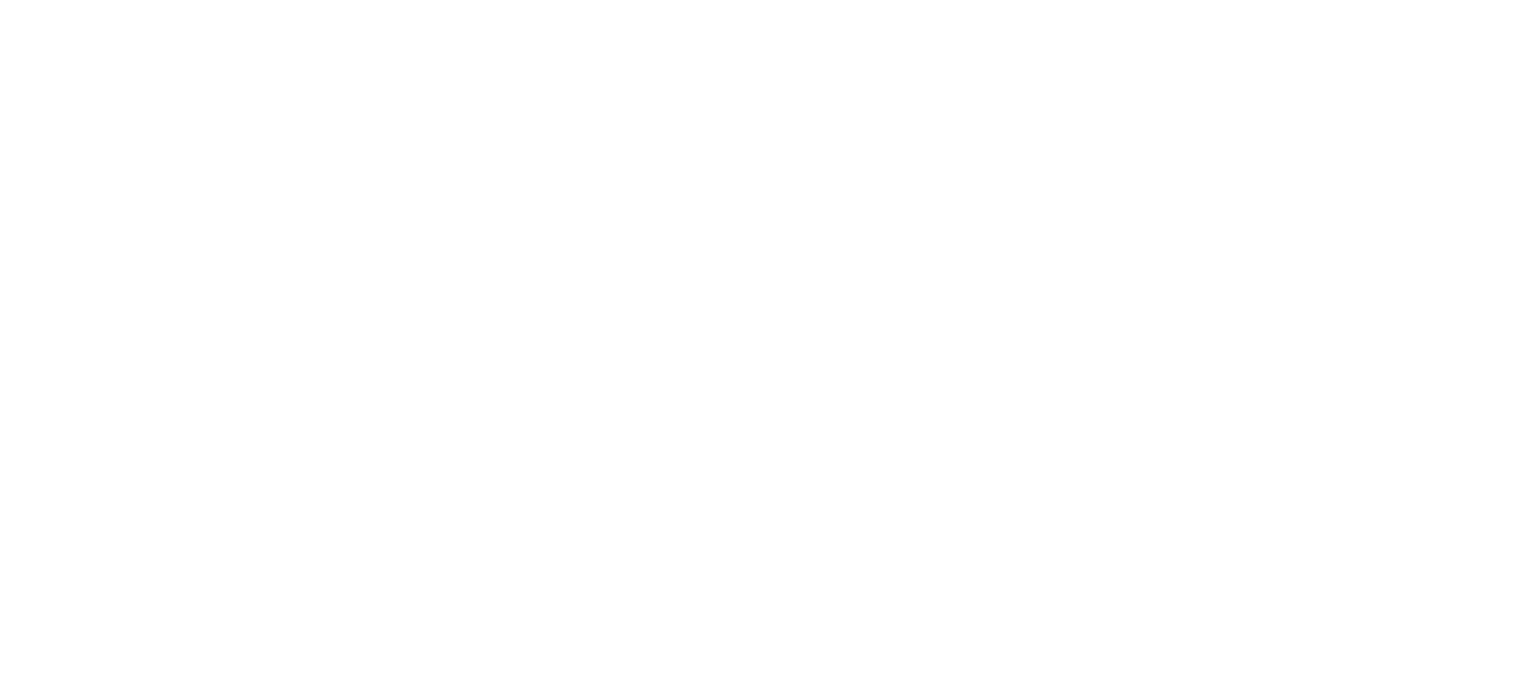 scroll, scrollTop: 0, scrollLeft: 0, axis: both 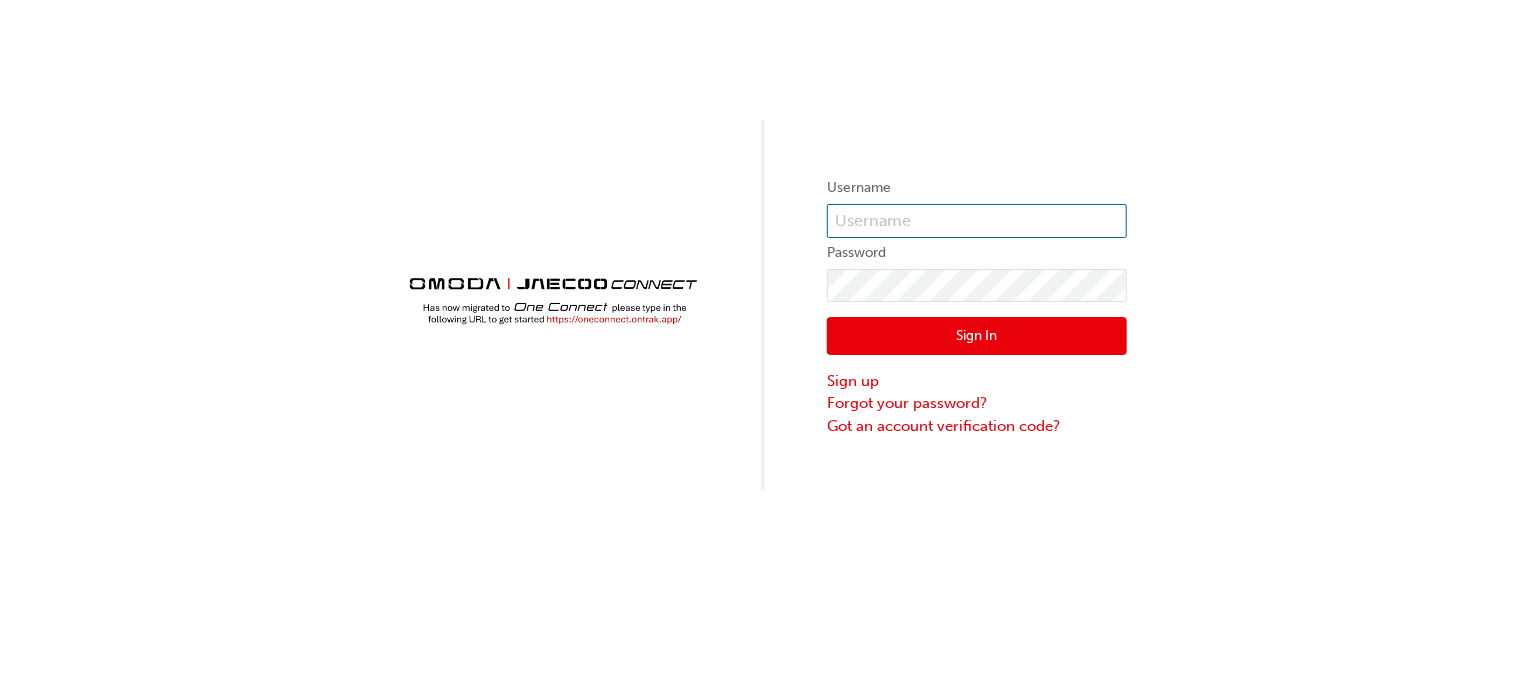type on "CHNZ0042" 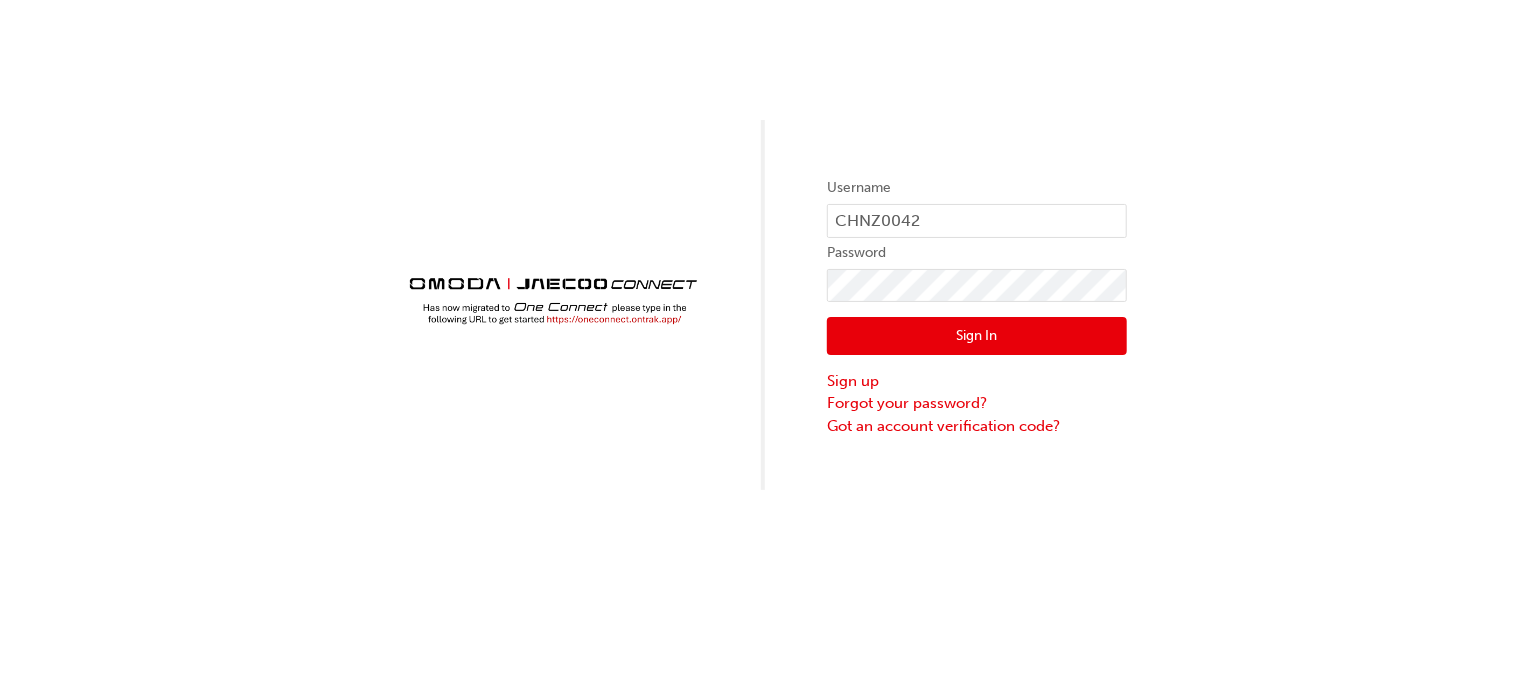 click on "Sign In" at bounding box center (977, 336) 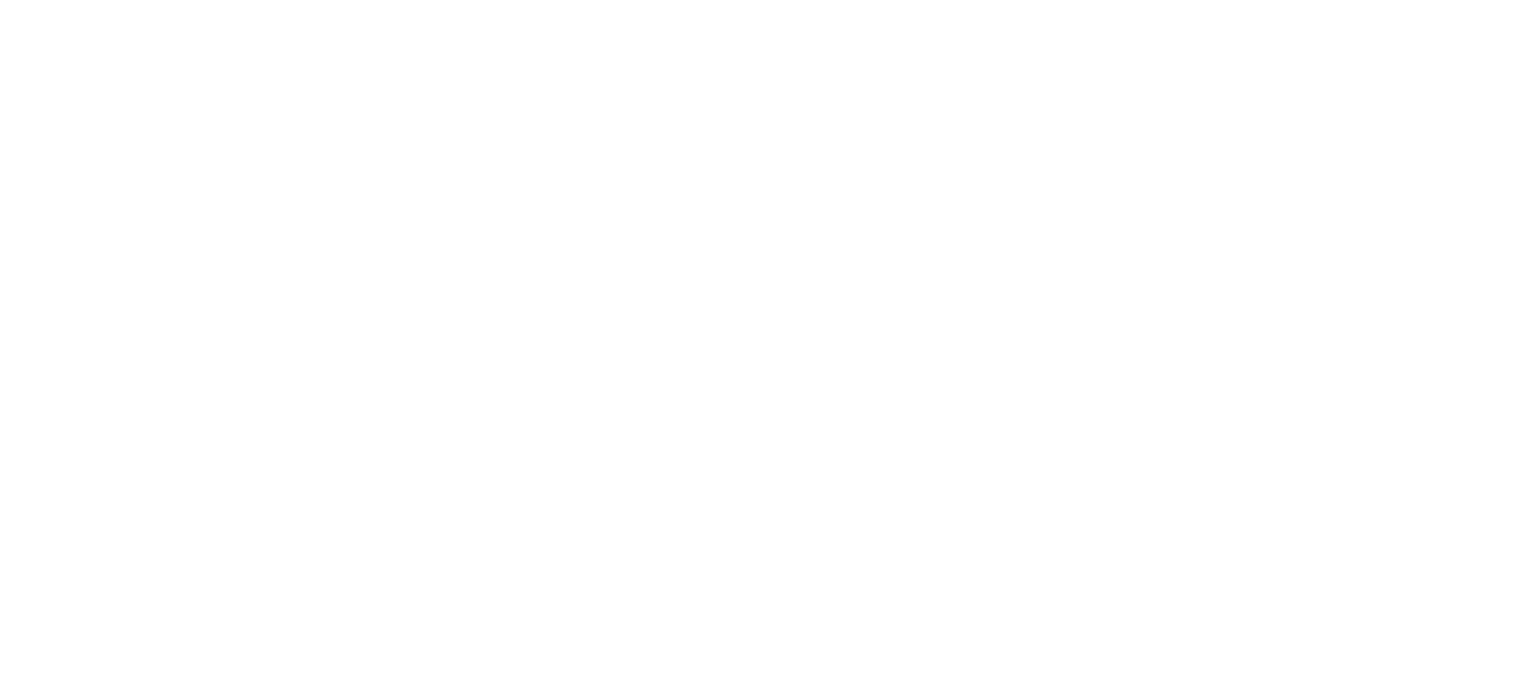 scroll, scrollTop: 0, scrollLeft: 0, axis: both 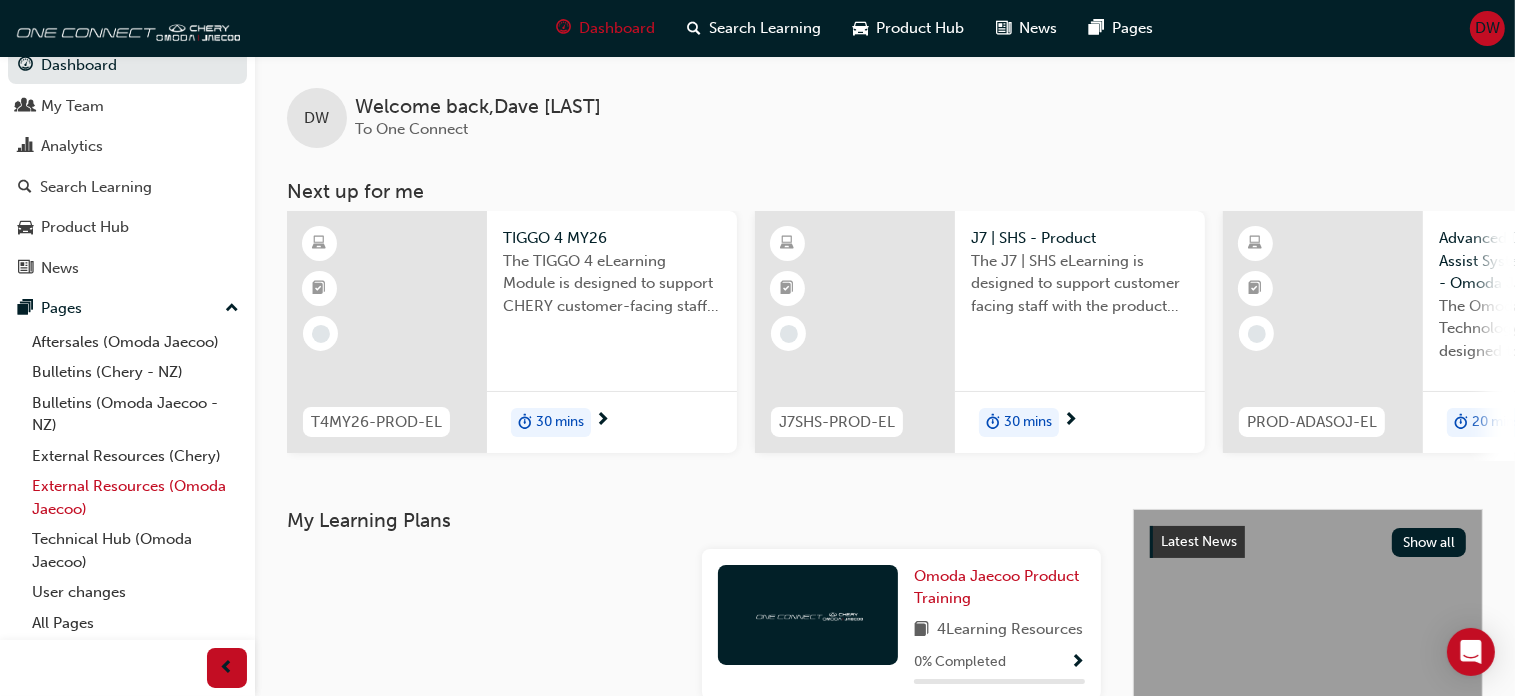 click on "External Resources (Omoda Jaecoo)" at bounding box center [135, 497] 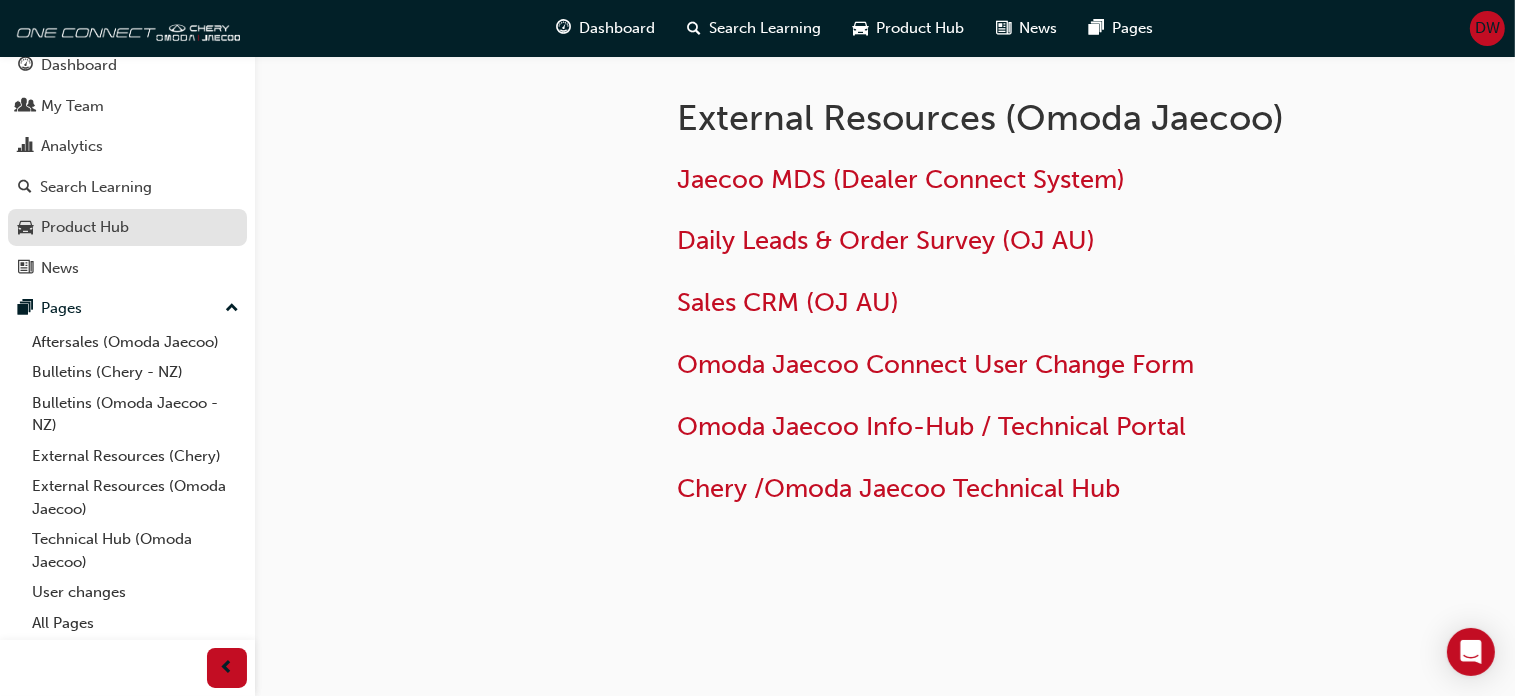 click on "Product Hub" at bounding box center [85, 227] 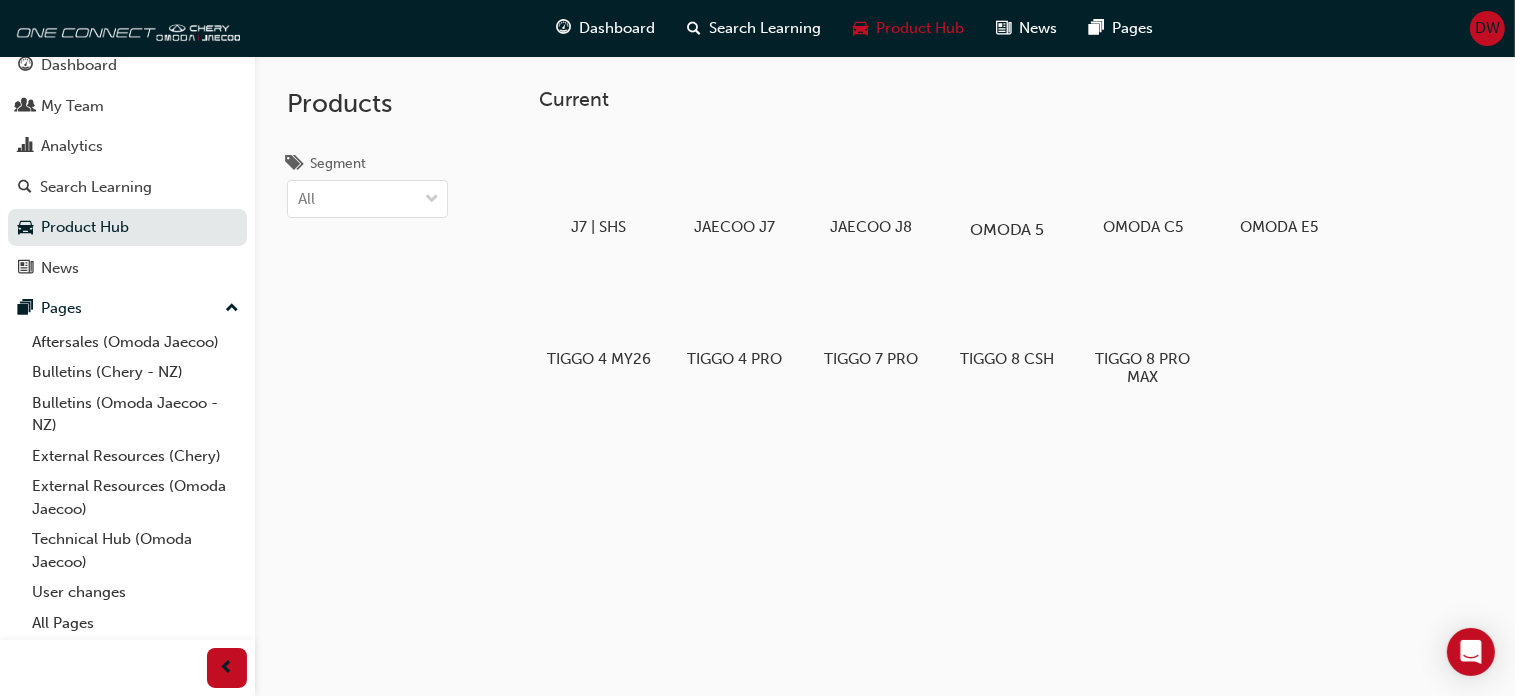 click on "OMODA 5" at bounding box center [1006, 229] 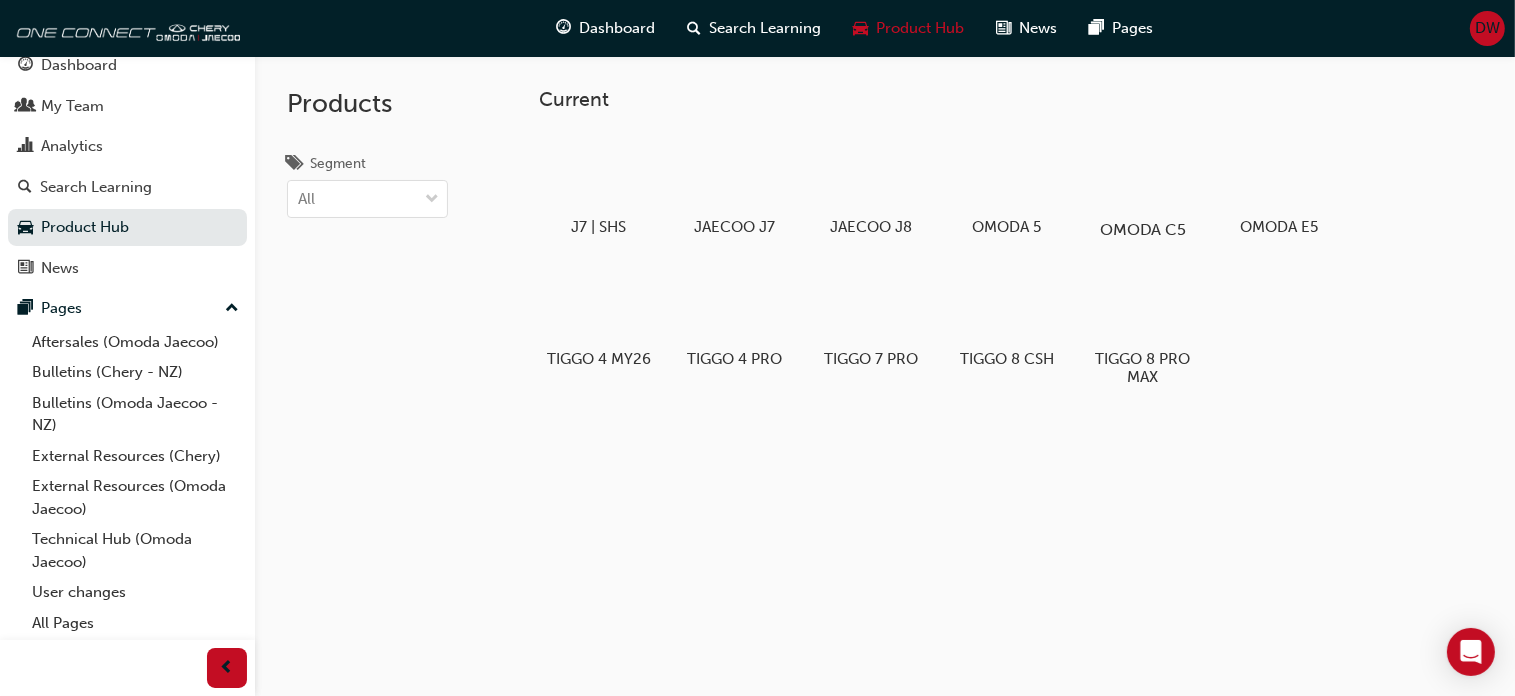 click at bounding box center (1142, 172) 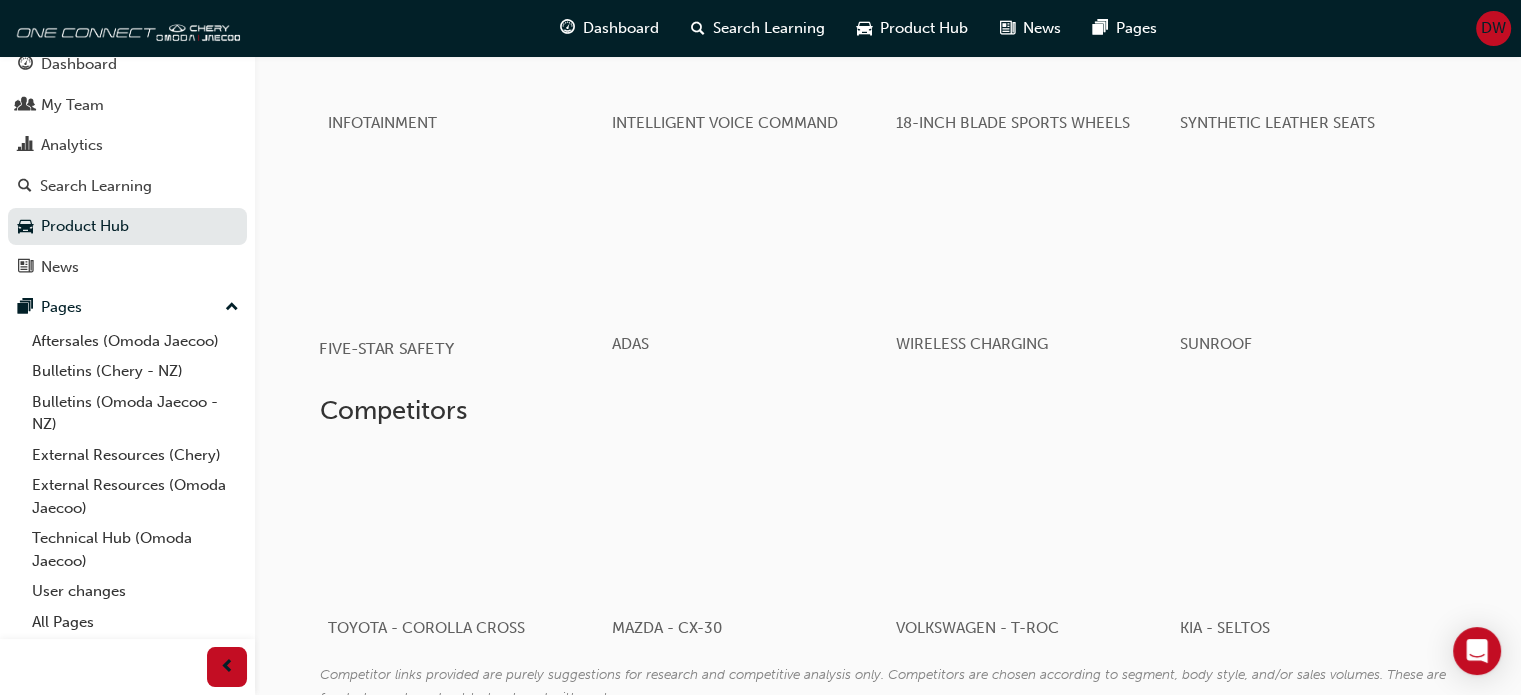 scroll, scrollTop: 1300, scrollLeft: 0, axis: vertical 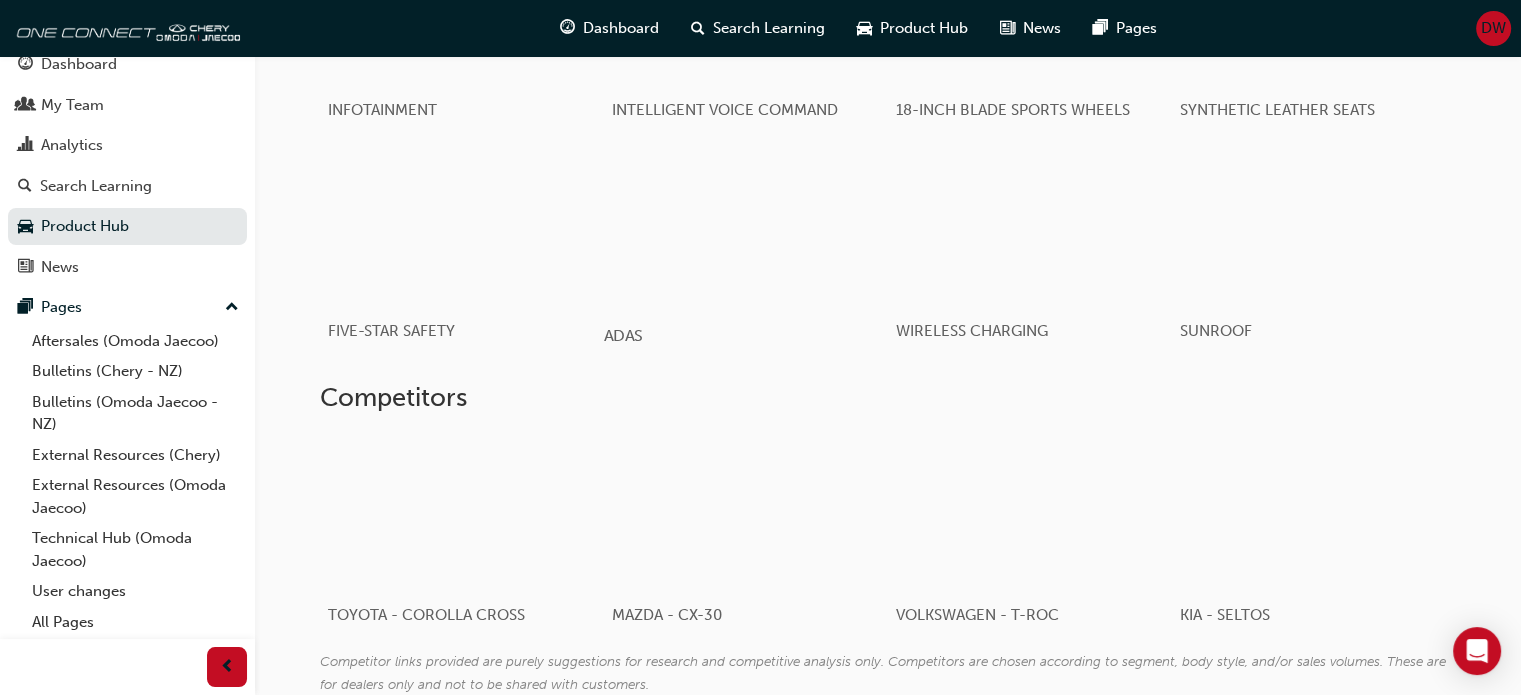 click at bounding box center (745, 227) 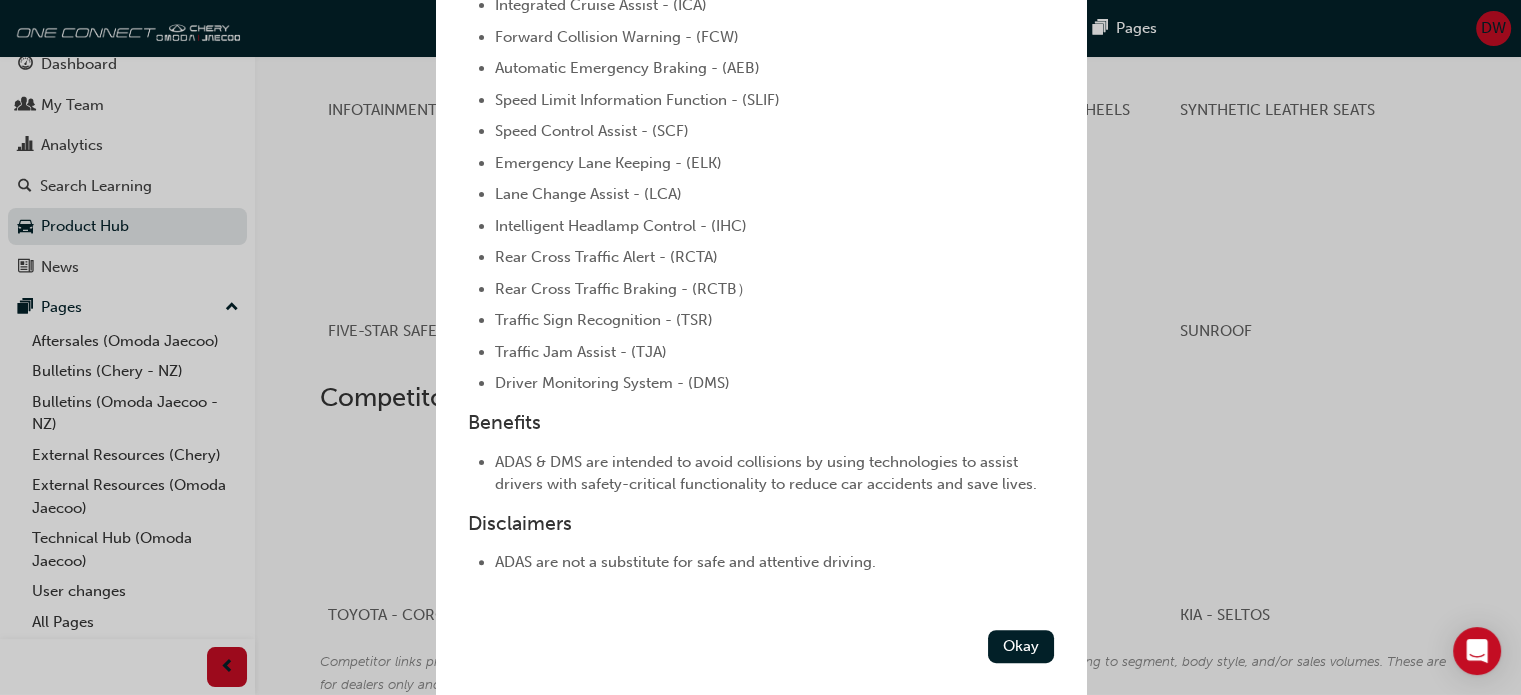 scroll, scrollTop: 695, scrollLeft: 0, axis: vertical 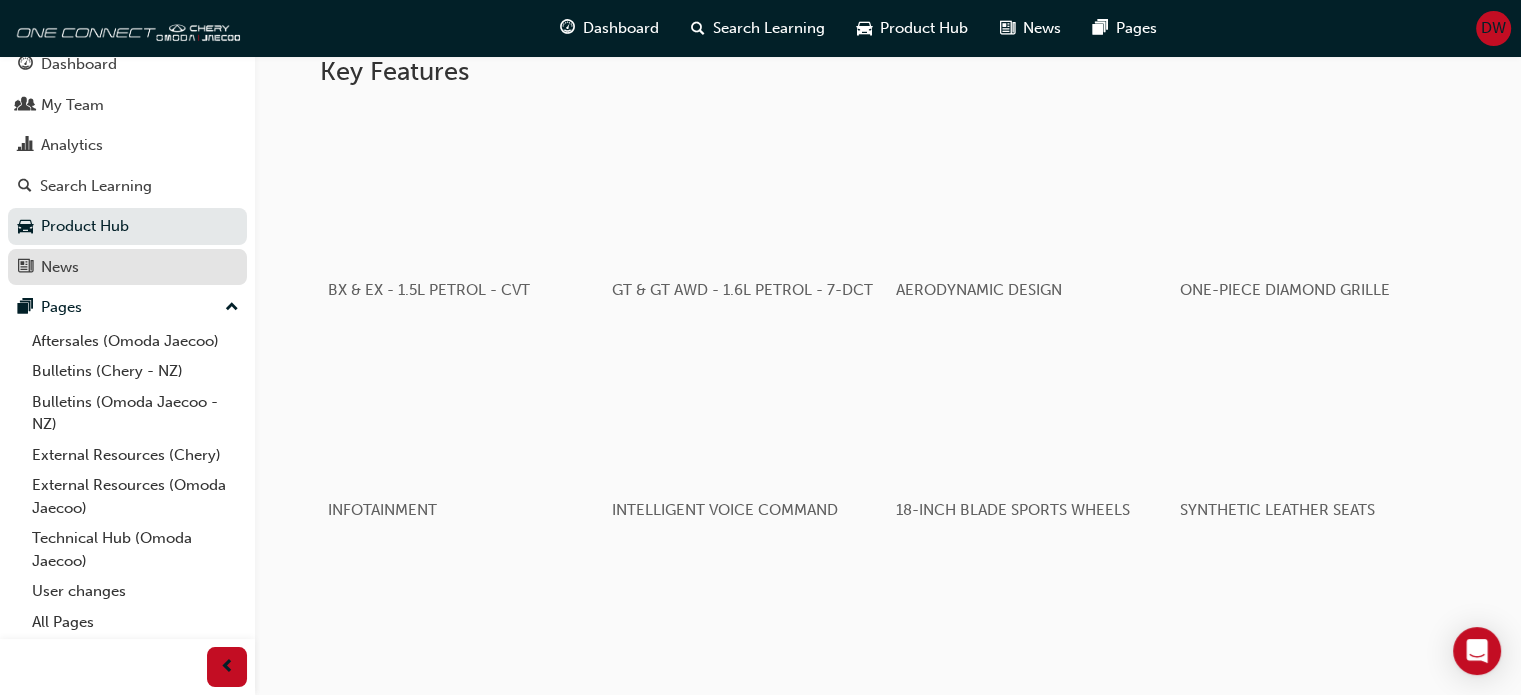 click on "News" at bounding box center [127, 267] 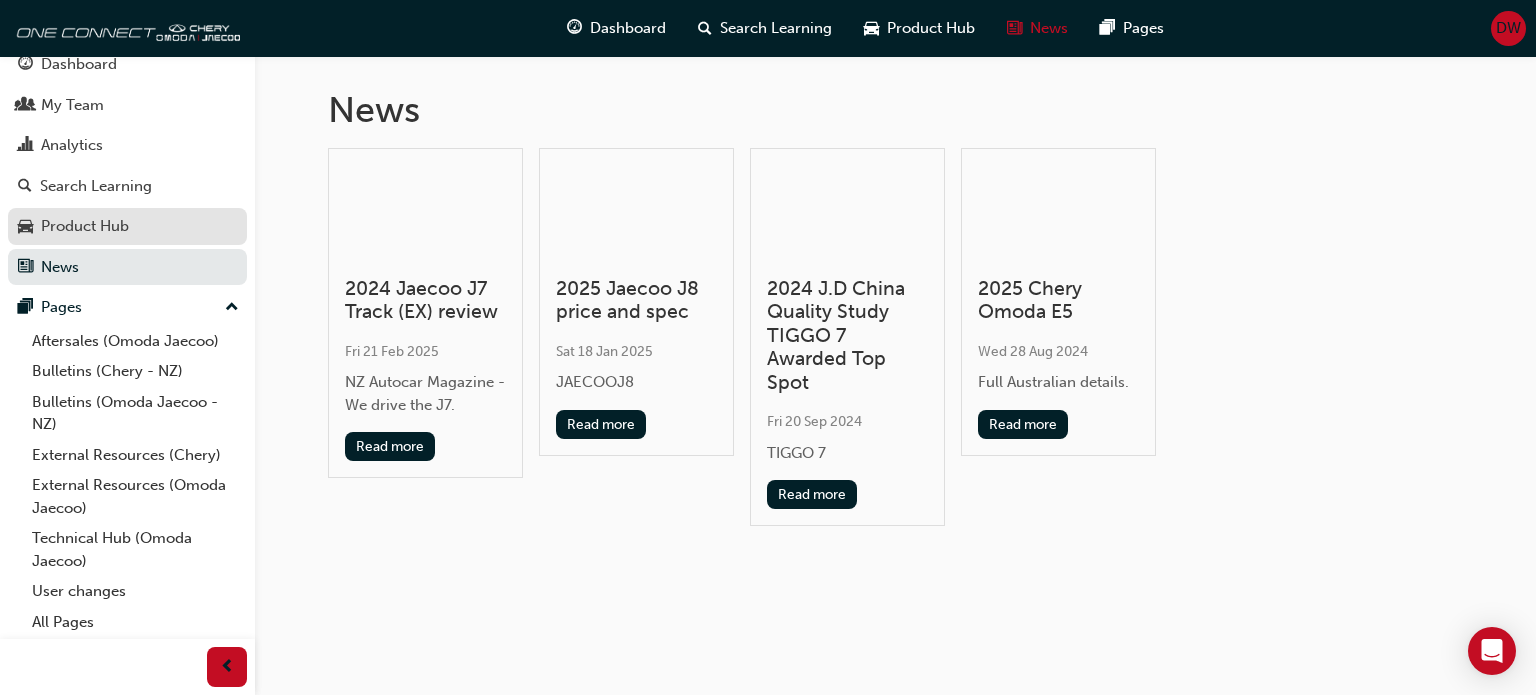 click on "Product Hub" at bounding box center [85, 226] 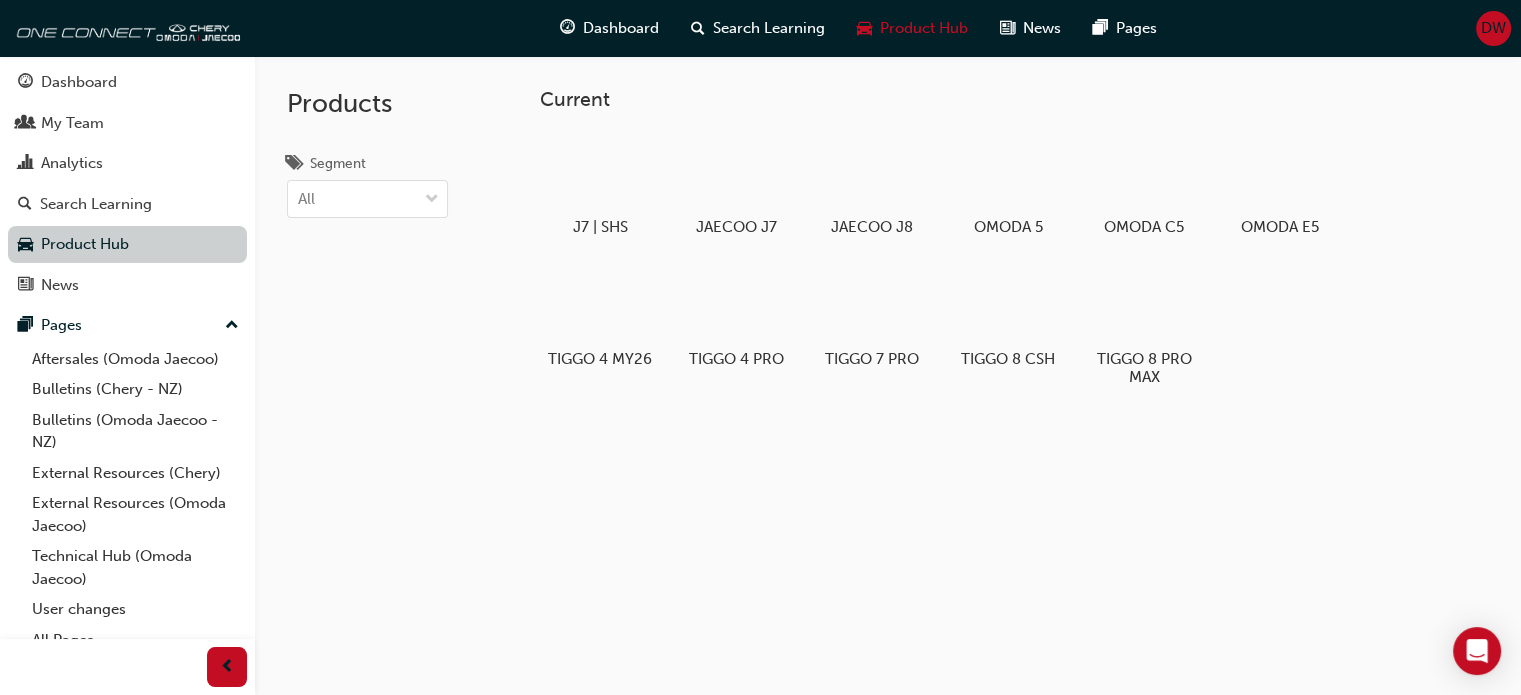 scroll, scrollTop: 0, scrollLeft: 0, axis: both 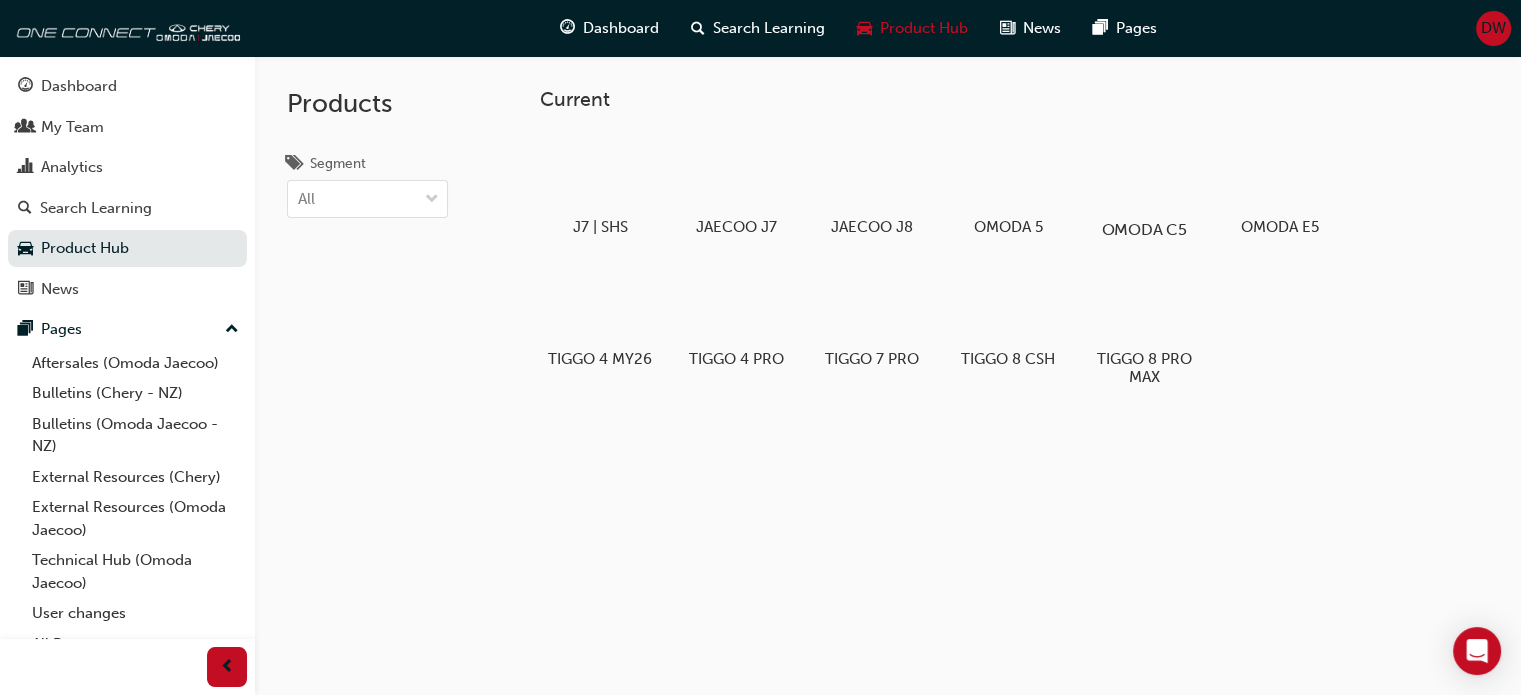 click on "OMODA C5" at bounding box center (1144, 185) 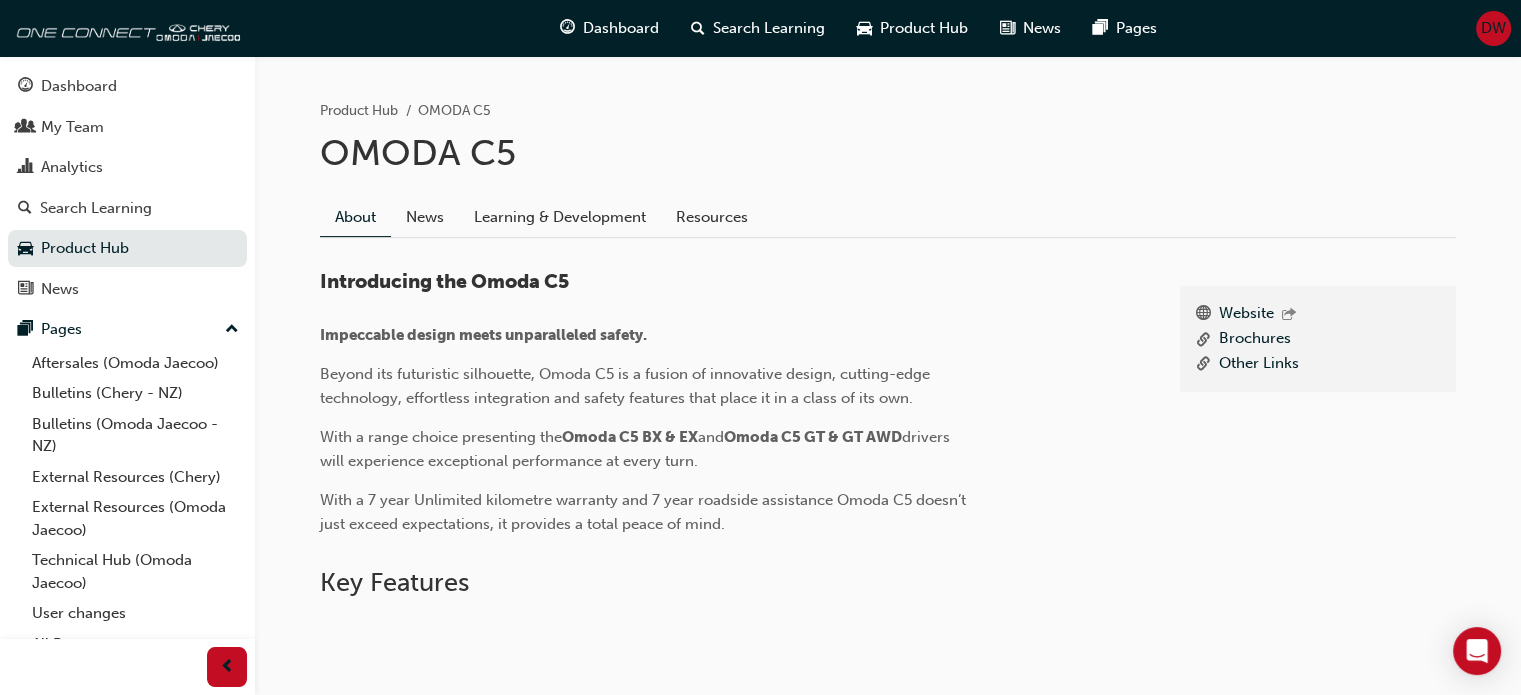 scroll, scrollTop: 400, scrollLeft: 0, axis: vertical 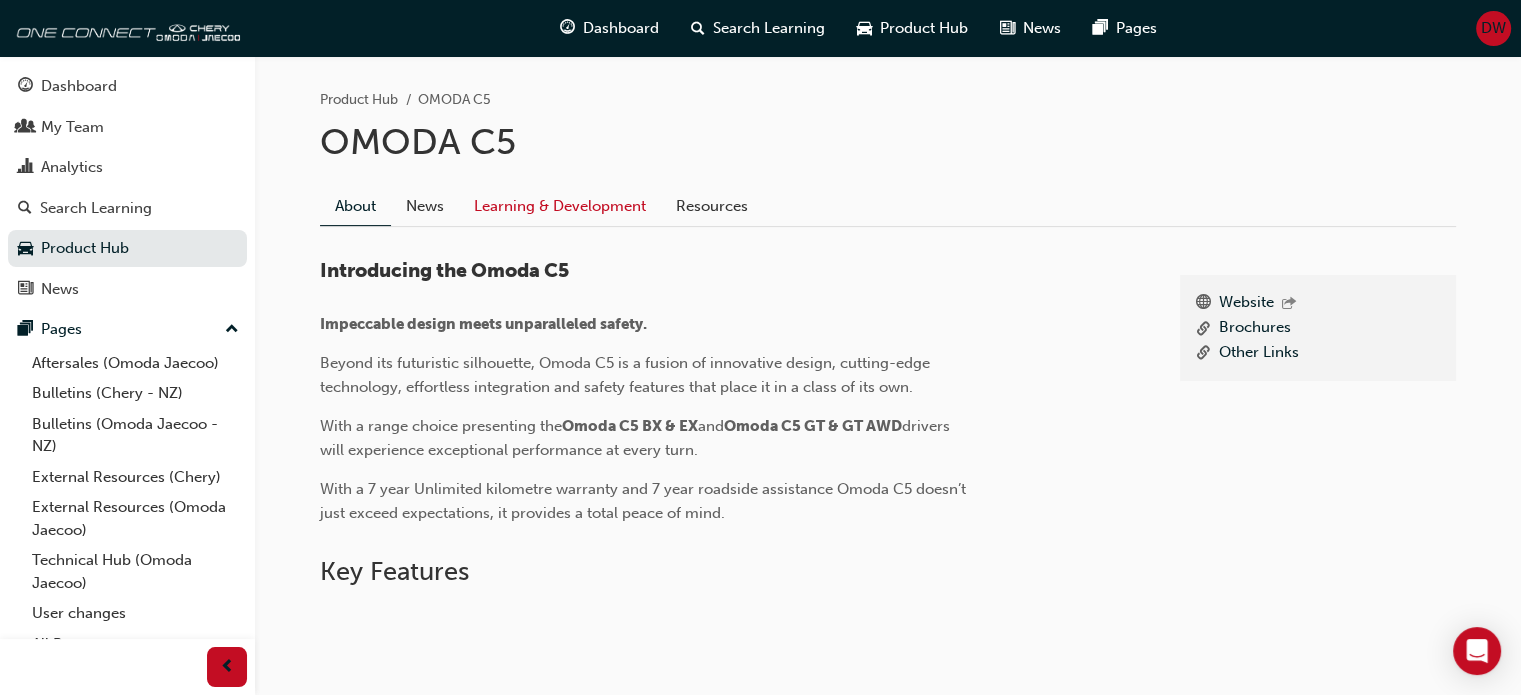 click on "Learning & Development" at bounding box center (560, 206) 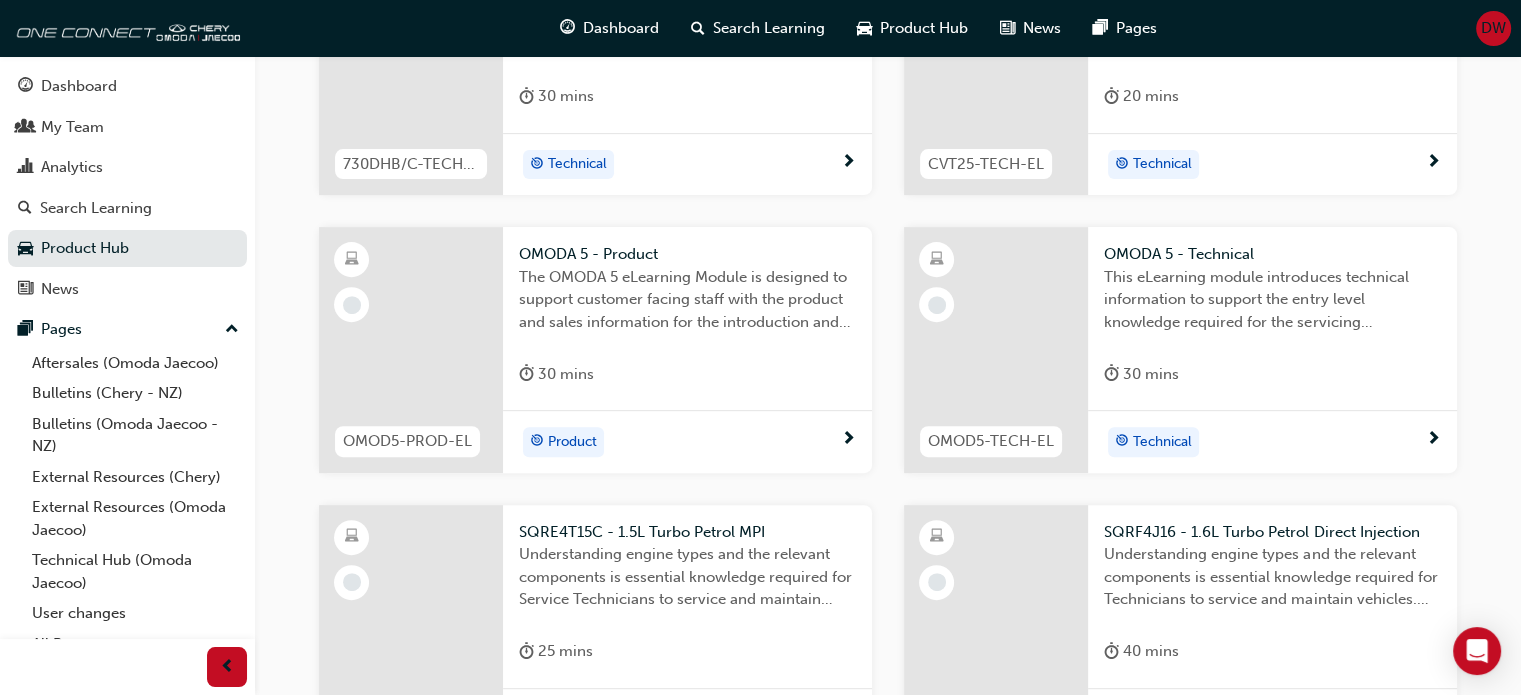 scroll, scrollTop: 493, scrollLeft: 0, axis: vertical 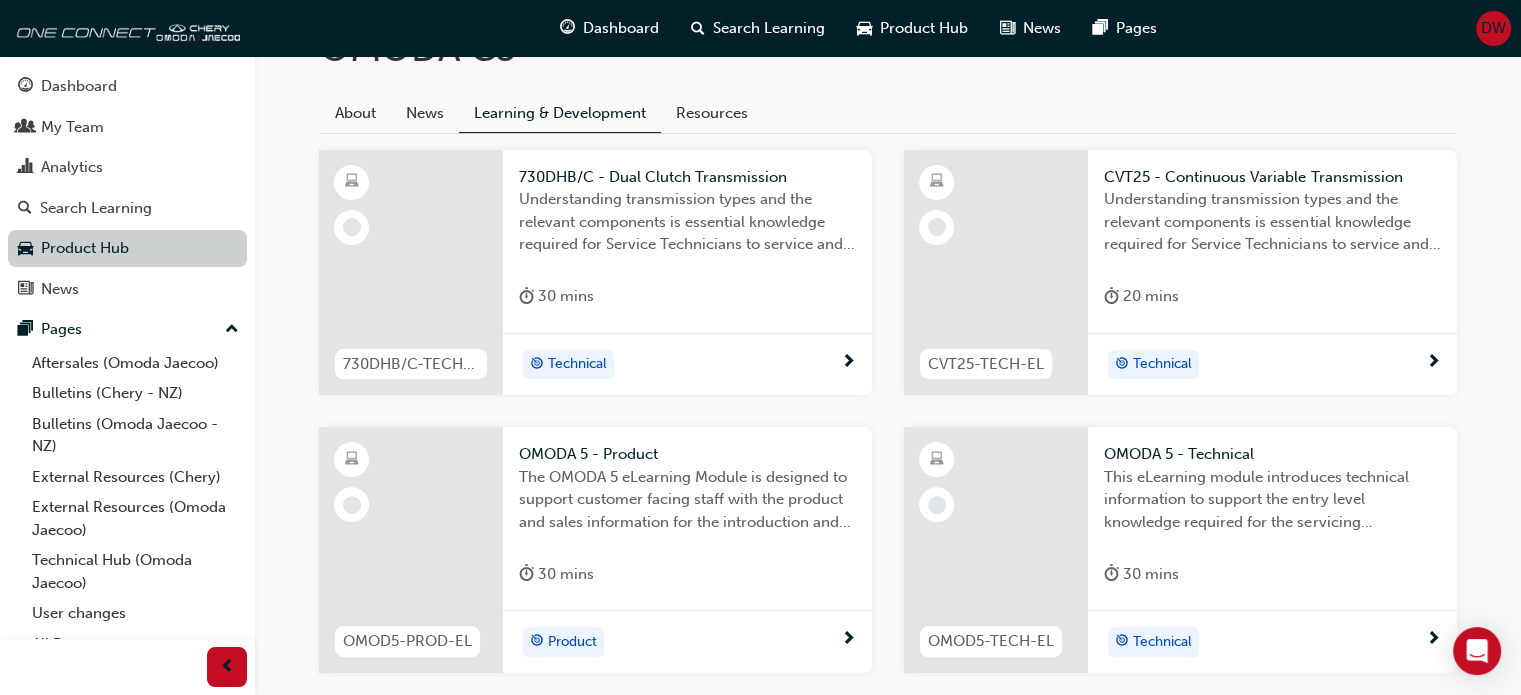 click on "Product Hub" at bounding box center [127, 248] 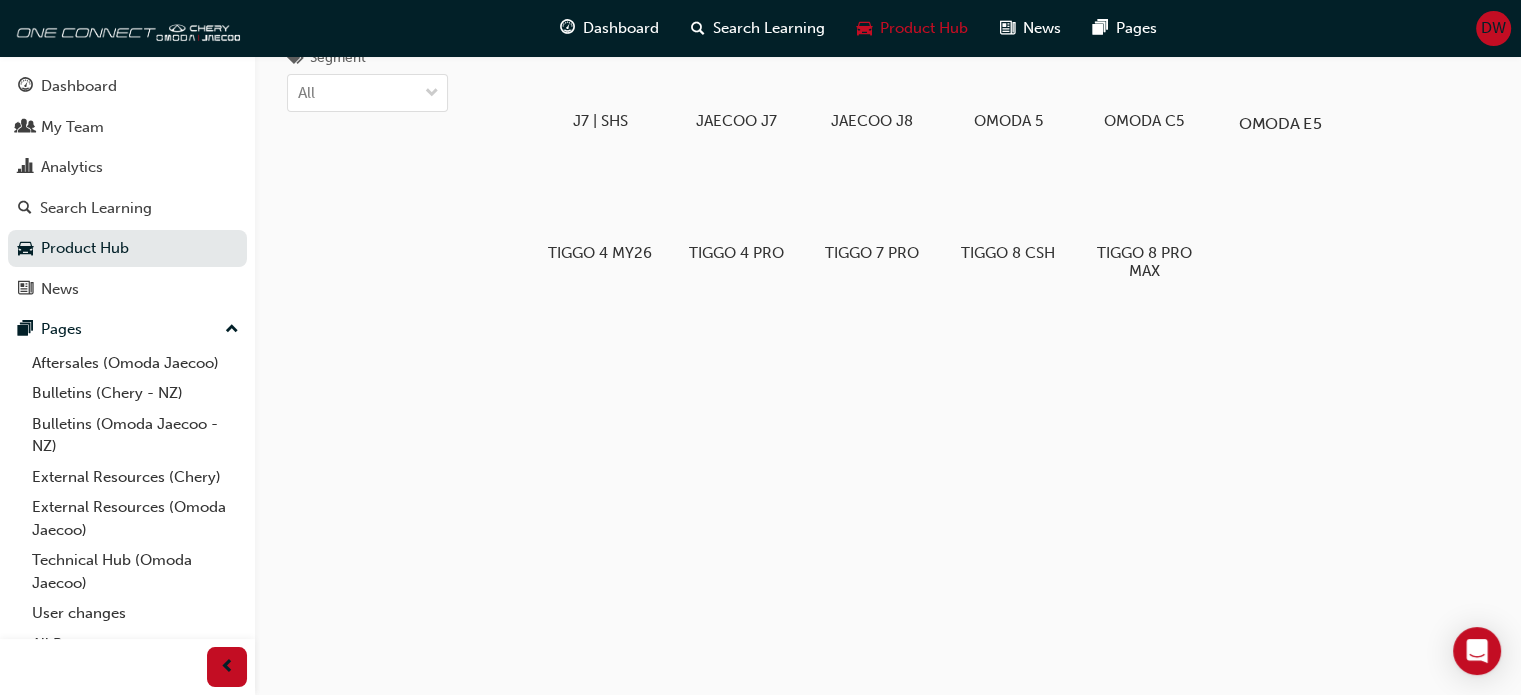 click on "OMODA E5" at bounding box center [1280, 123] 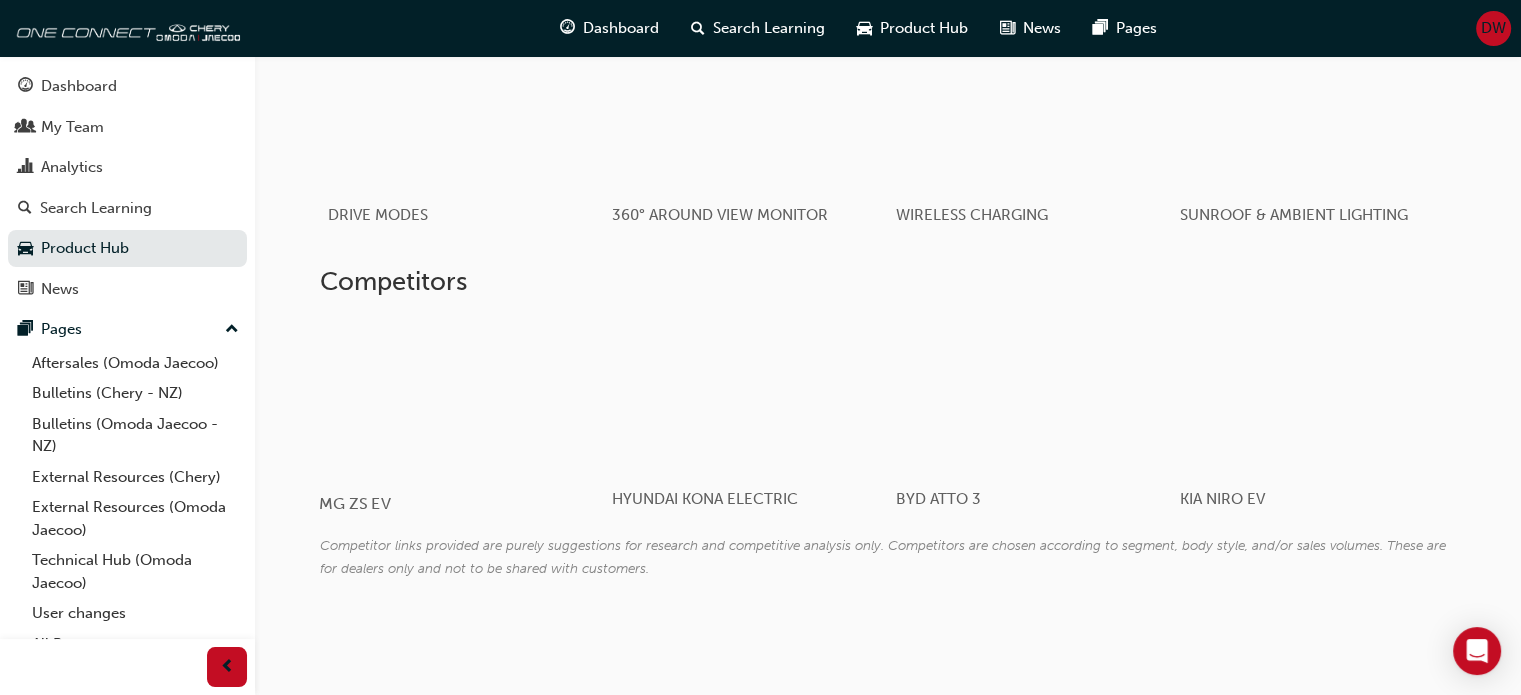 scroll, scrollTop: 1444, scrollLeft: 0, axis: vertical 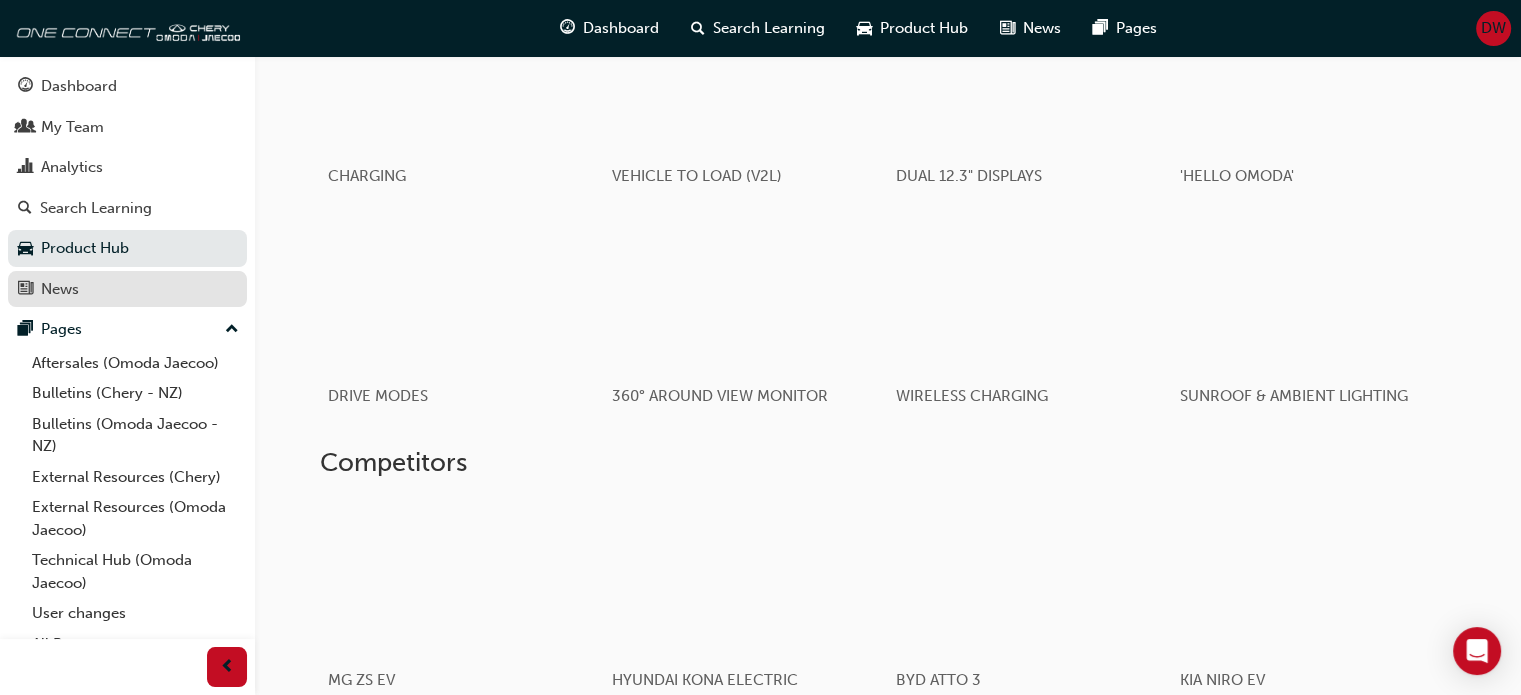 click on "News" at bounding box center (127, 289) 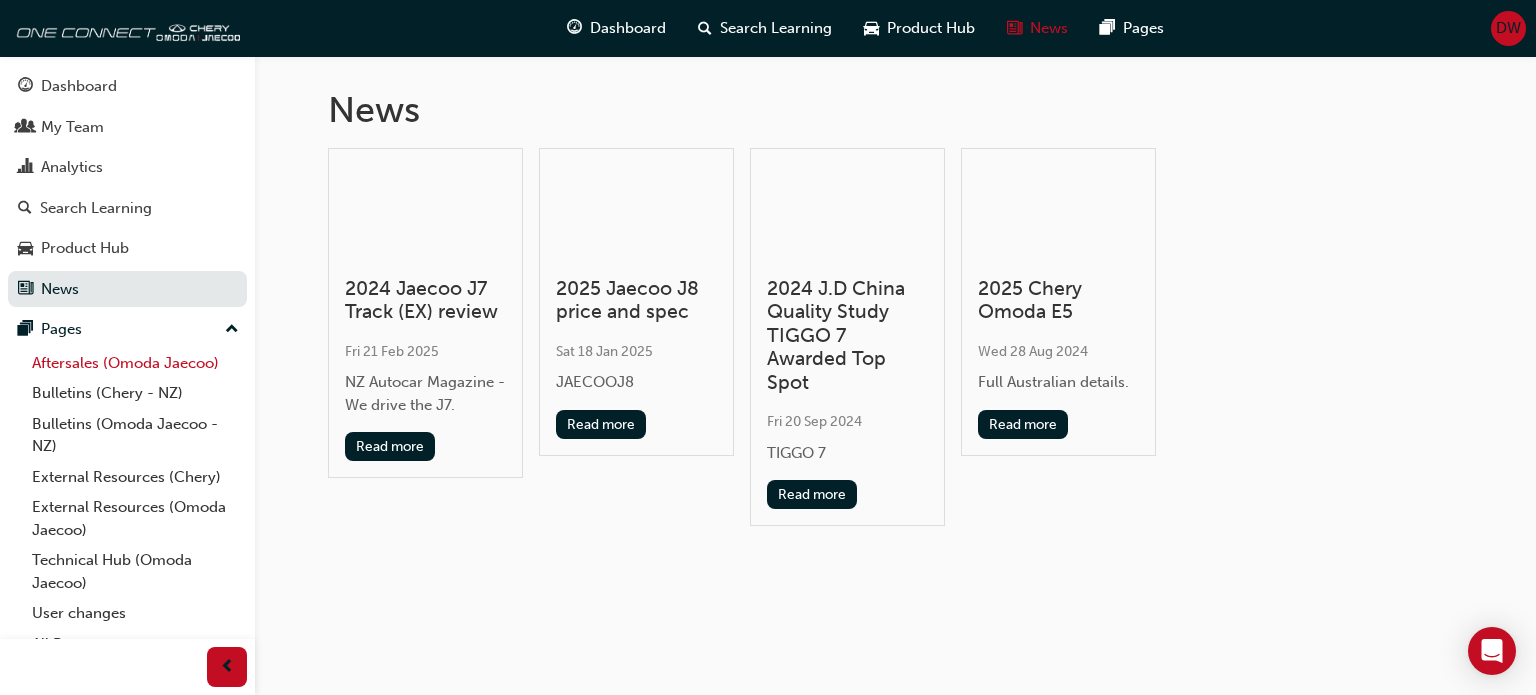 click on "Aftersales (Omoda Jaecoo)" at bounding box center (135, 363) 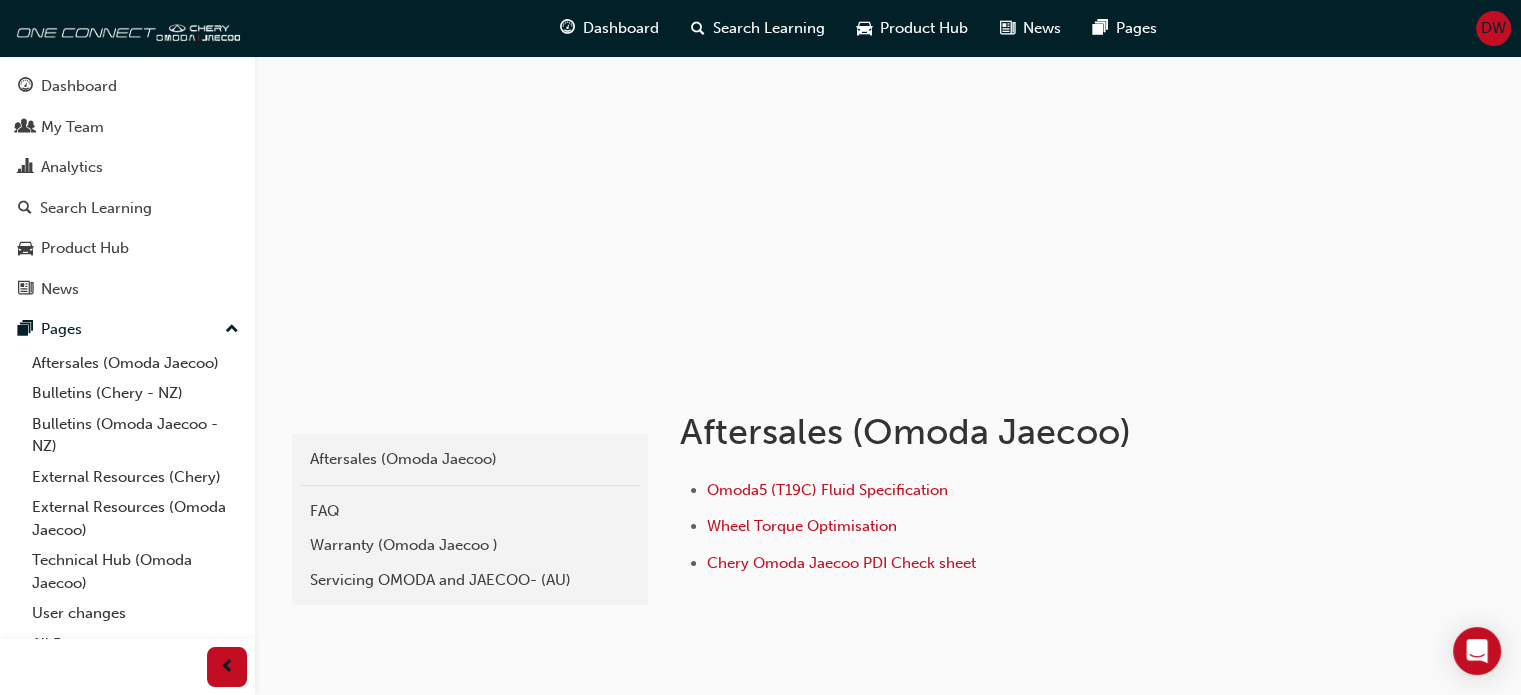 scroll, scrollTop: 162, scrollLeft: 0, axis: vertical 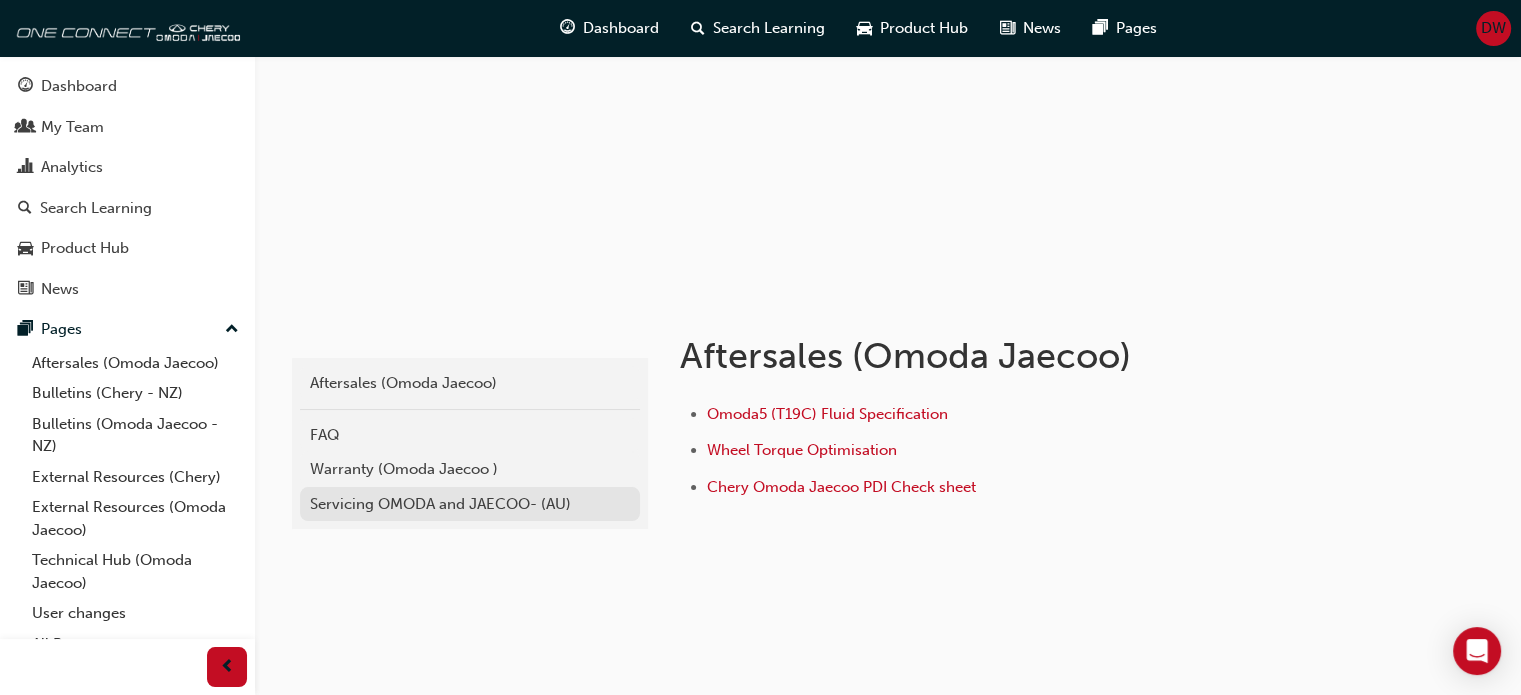 click on "Servicing OMODA and JAECOO- (AU)" at bounding box center (470, 504) 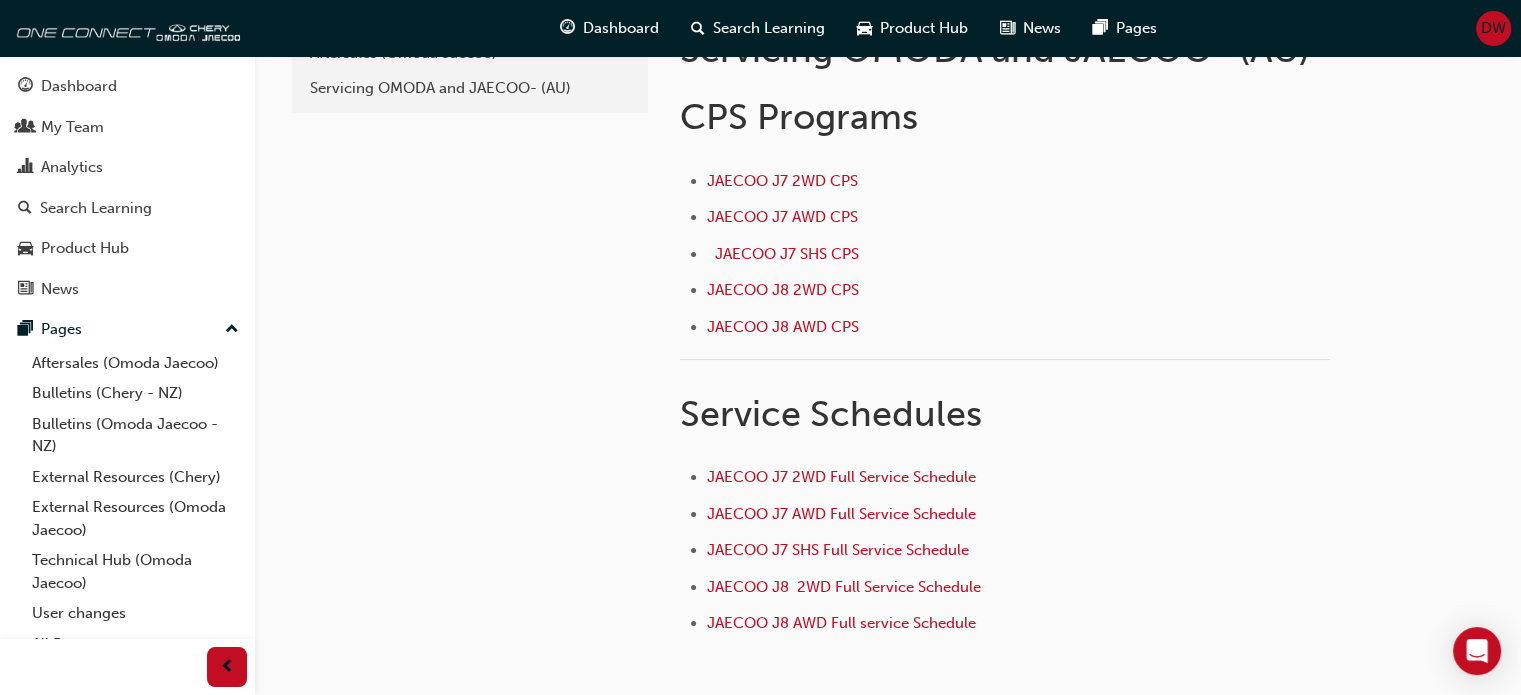 scroll, scrollTop: 200, scrollLeft: 0, axis: vertical 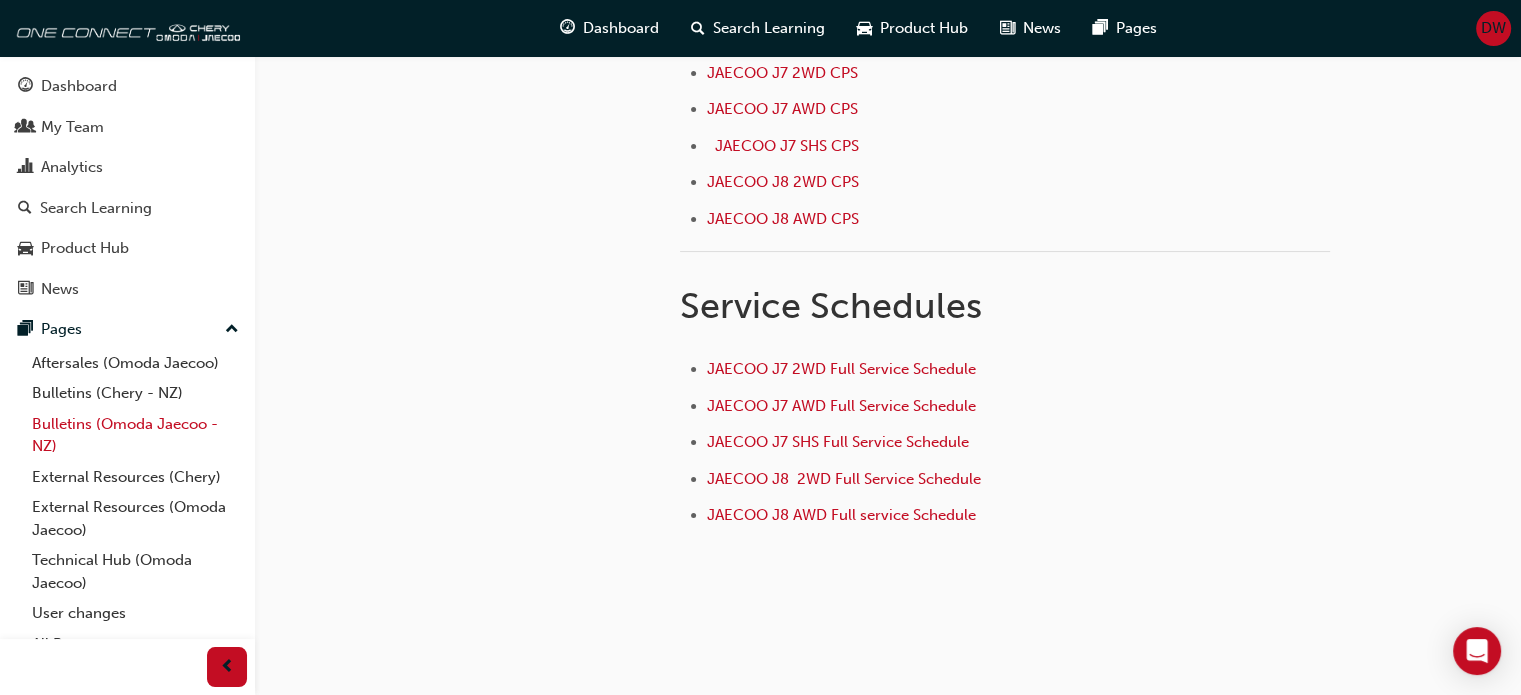 click on "Bulletins (Omoda Jaecoo - NZ)" at bounding box center (135, 435) 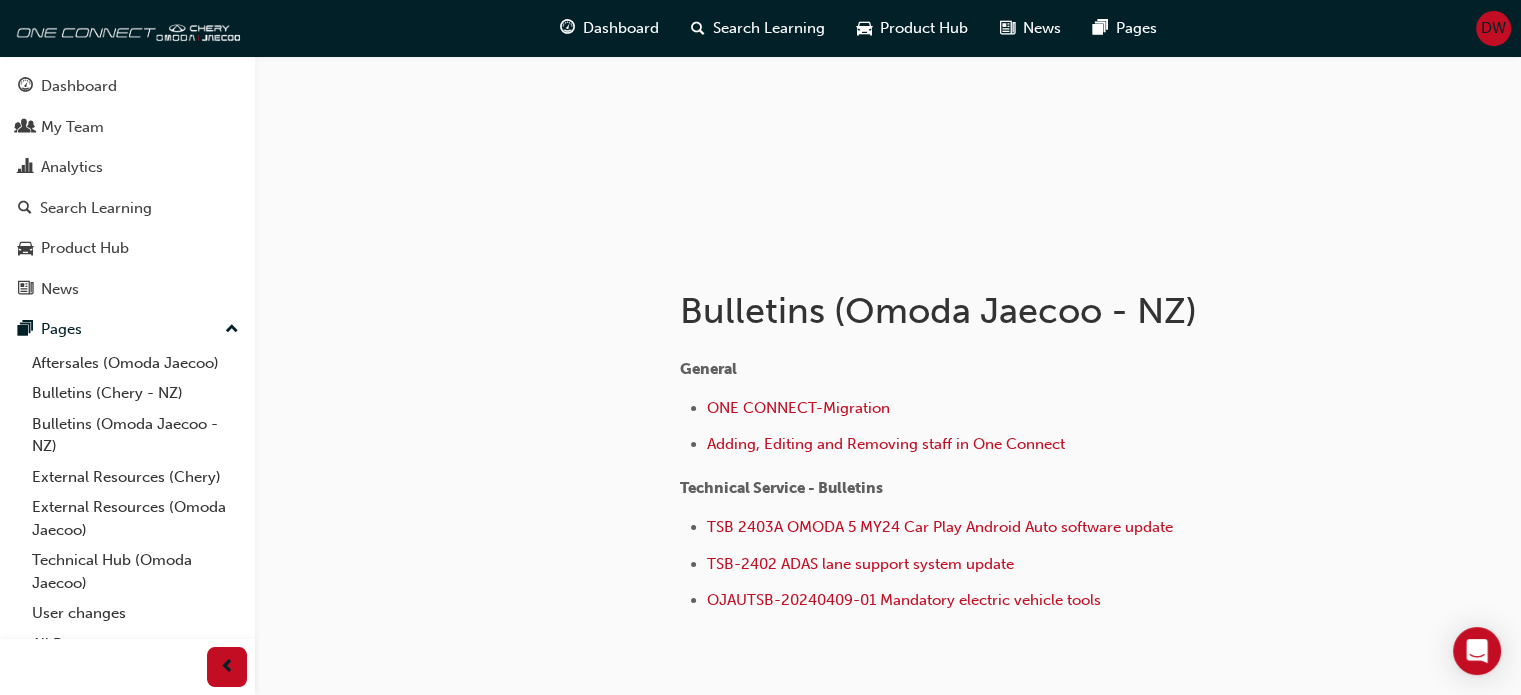scroll, scrollTop: 320, scrollLeft: 0, axis: vertical 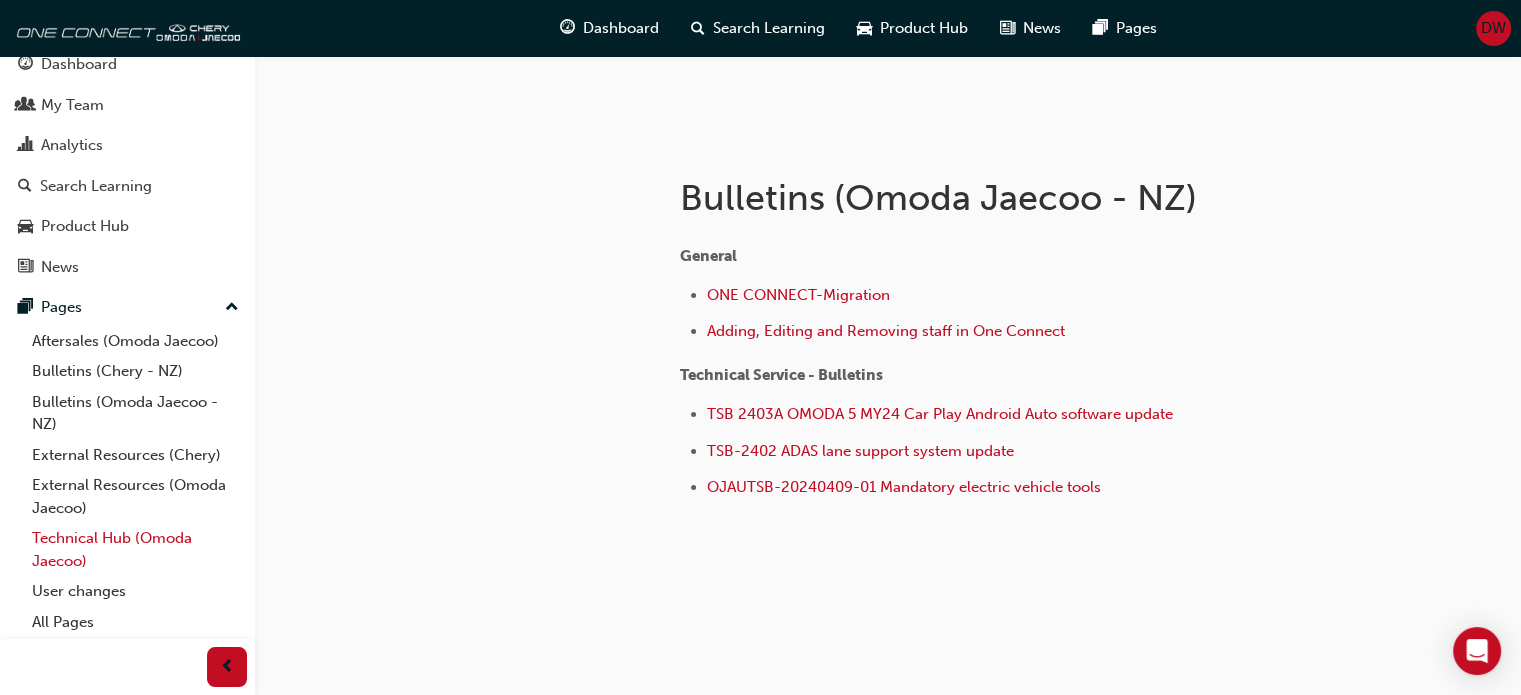 click on "Technical Hub (Omoda Jaecoo)" at bounding box center [135, 549] 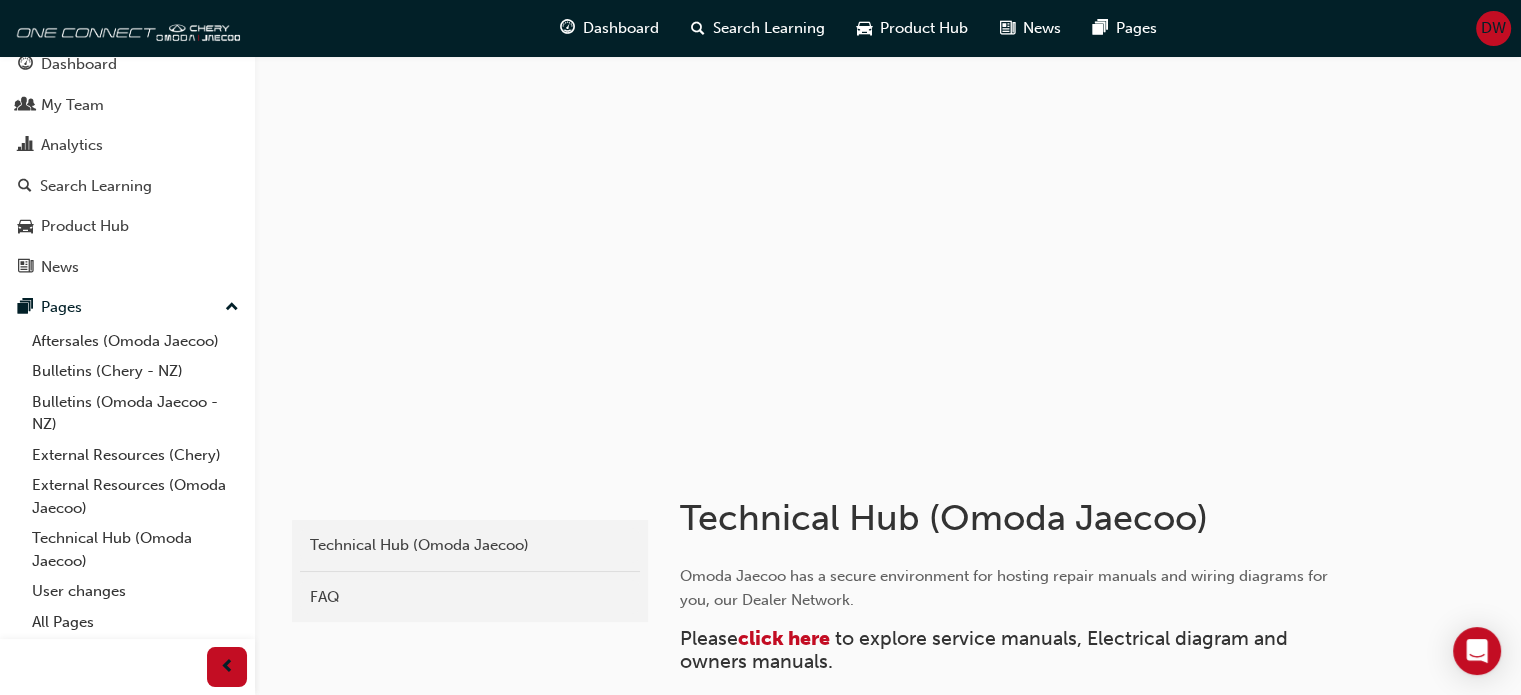 scroll, scrollTop: 186, scrollLeft: 0, axis: vertical 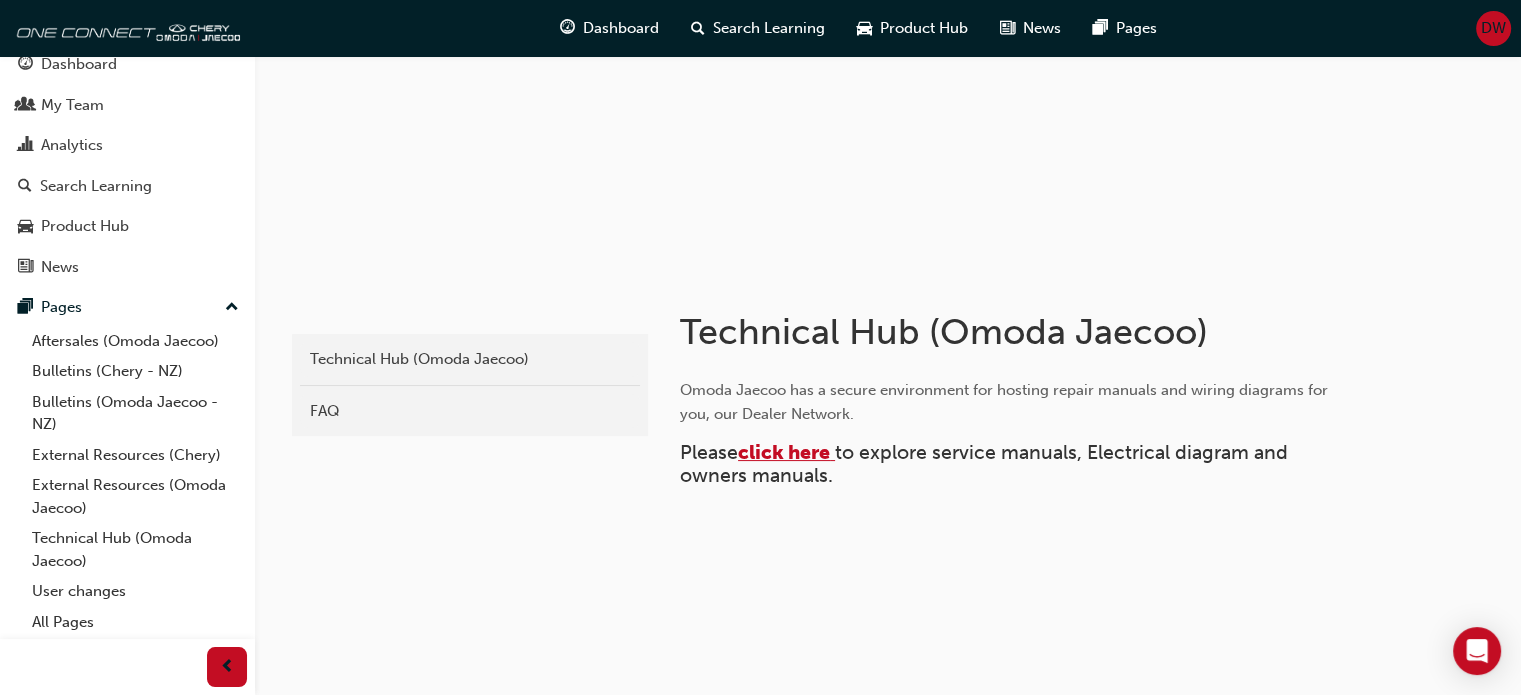 click on "click here" at bounding box center [784, 452] 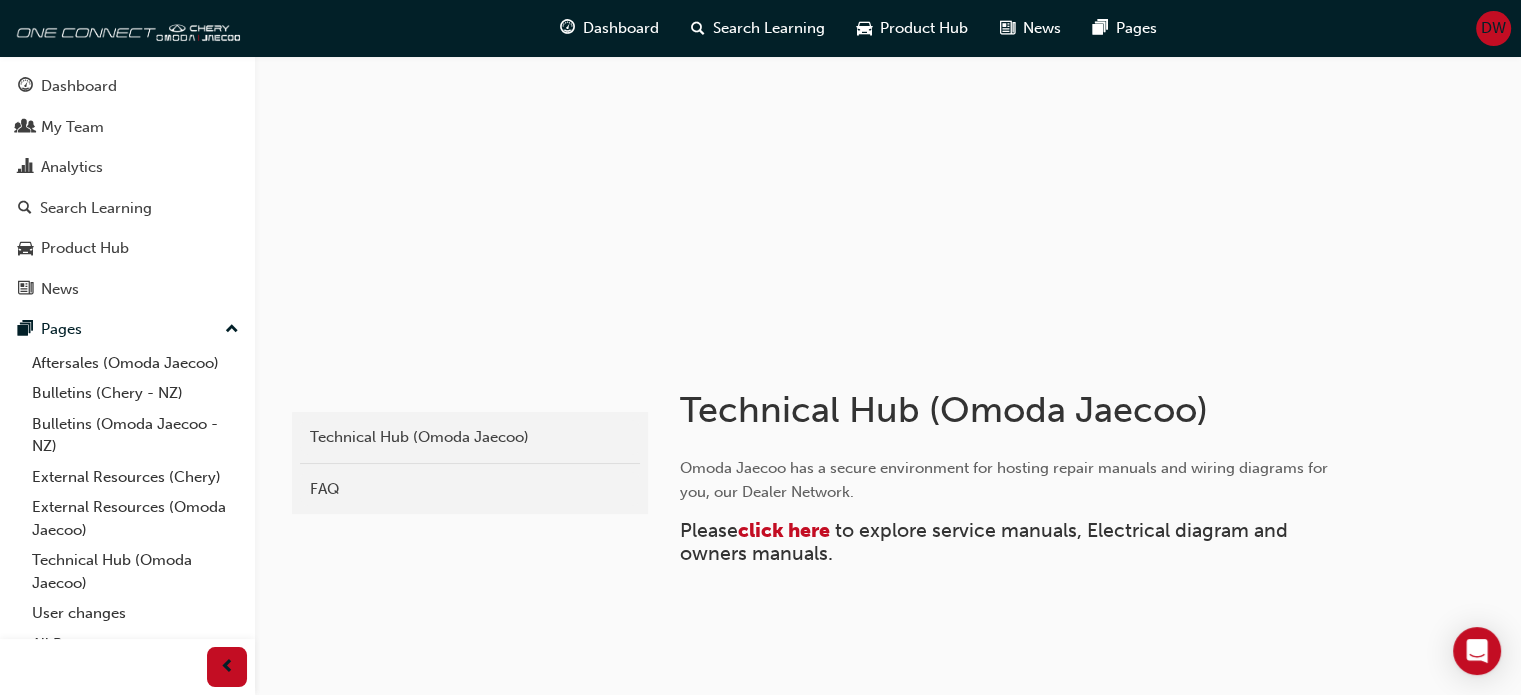 scroll, scrollTop: 186, scrollLeft: 0, axis: vertical 